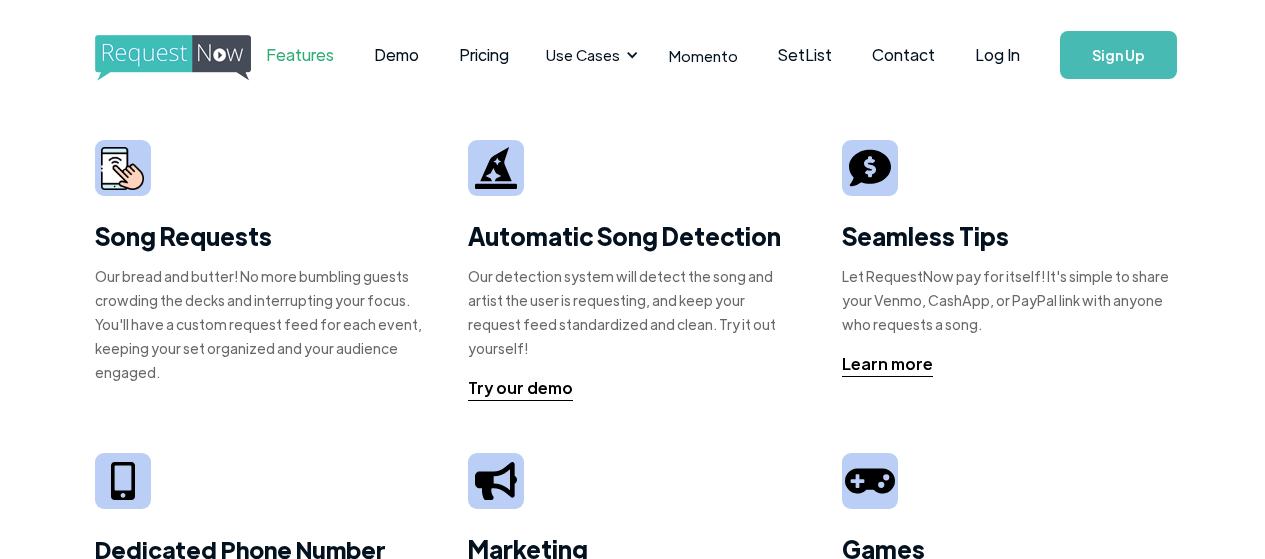 scroll, scrollTop: 0, scrollLeft: 0, axis: both 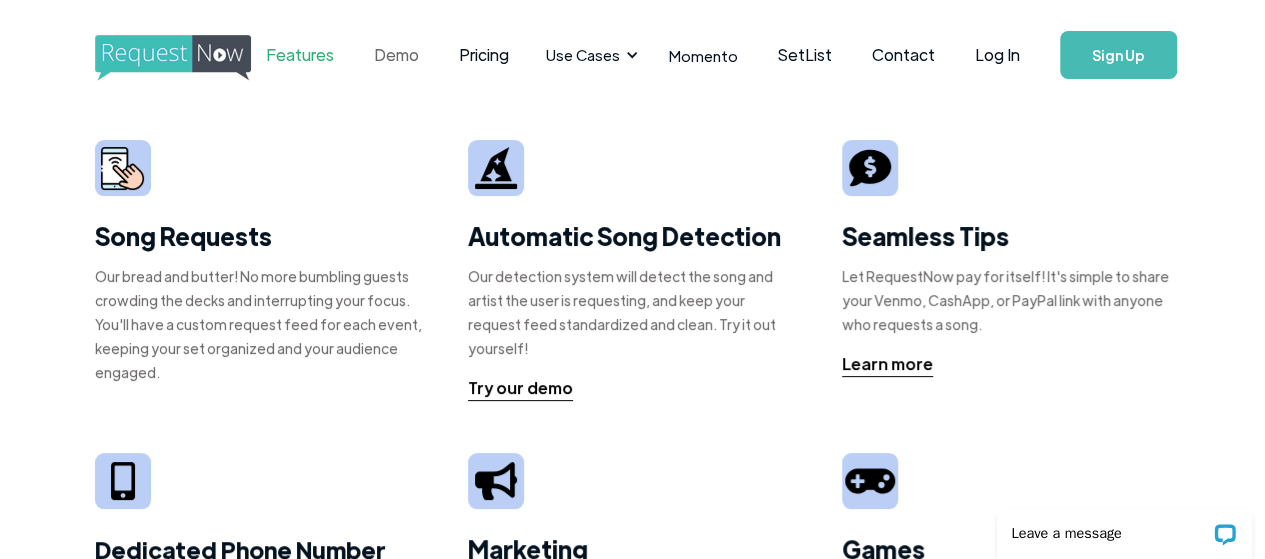 click on "Demo" at bounding box center (396, 55) 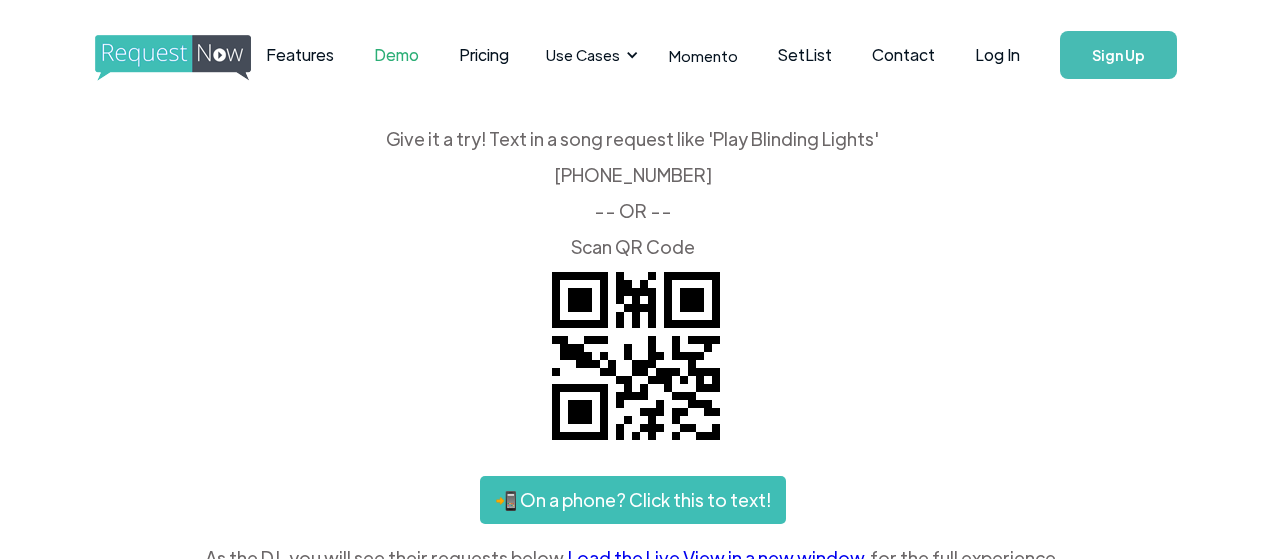 scroll, scrollTop: 0, scrollLeft: 0, axis: both 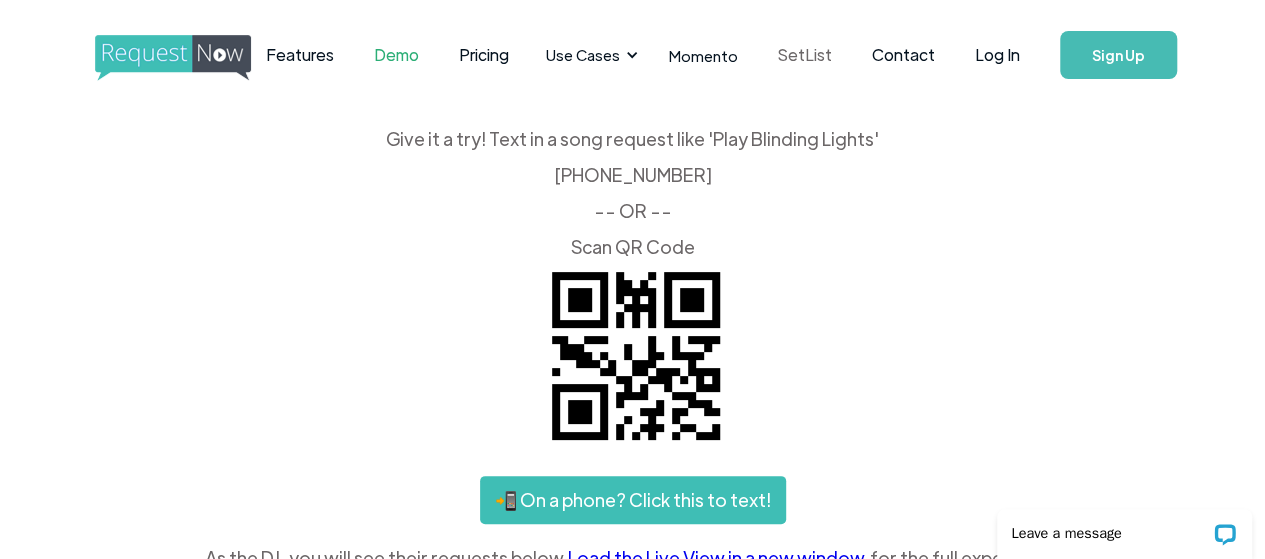 click on "SetList" at bounding box center (805, 55) 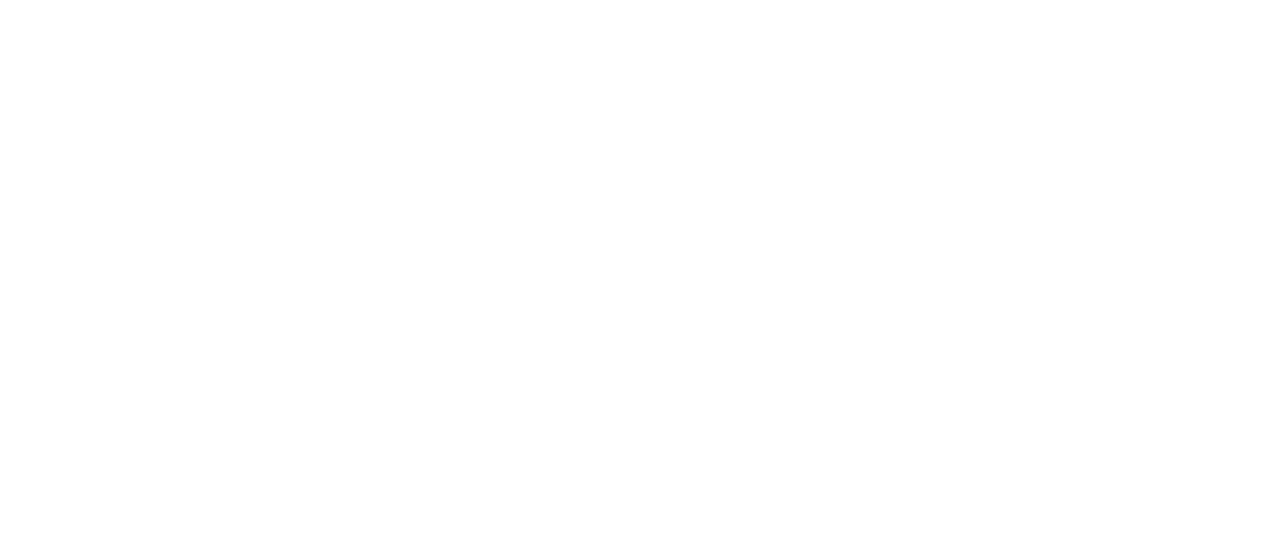 scroll, scrollTop: 0, scrollLeft: 0, axis: both 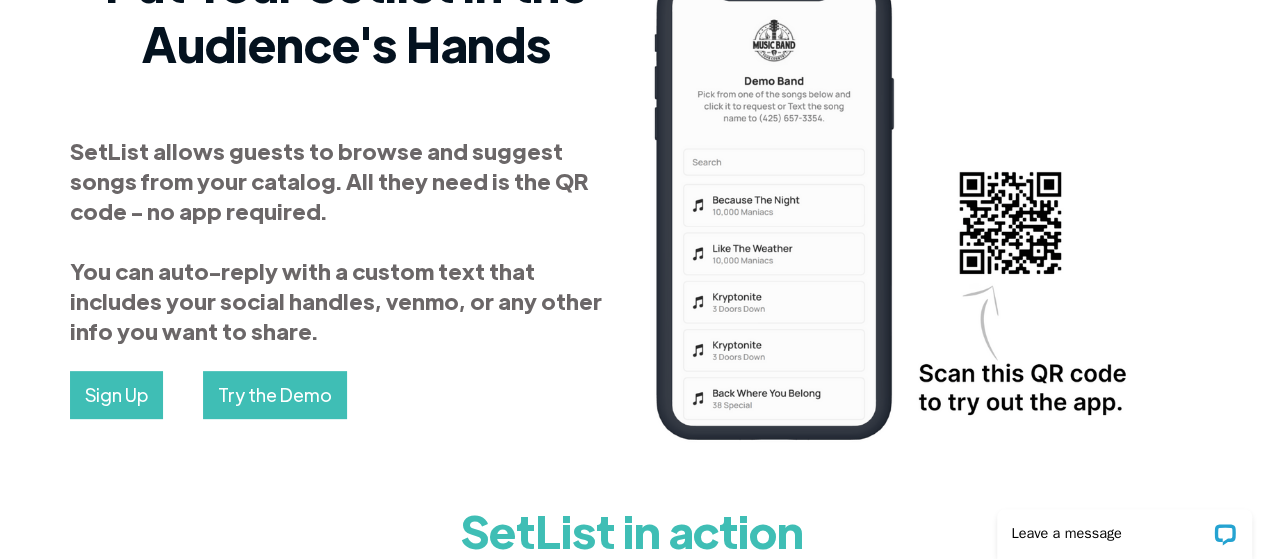 click on "Try the Demo" at bounding box center (275, 395) 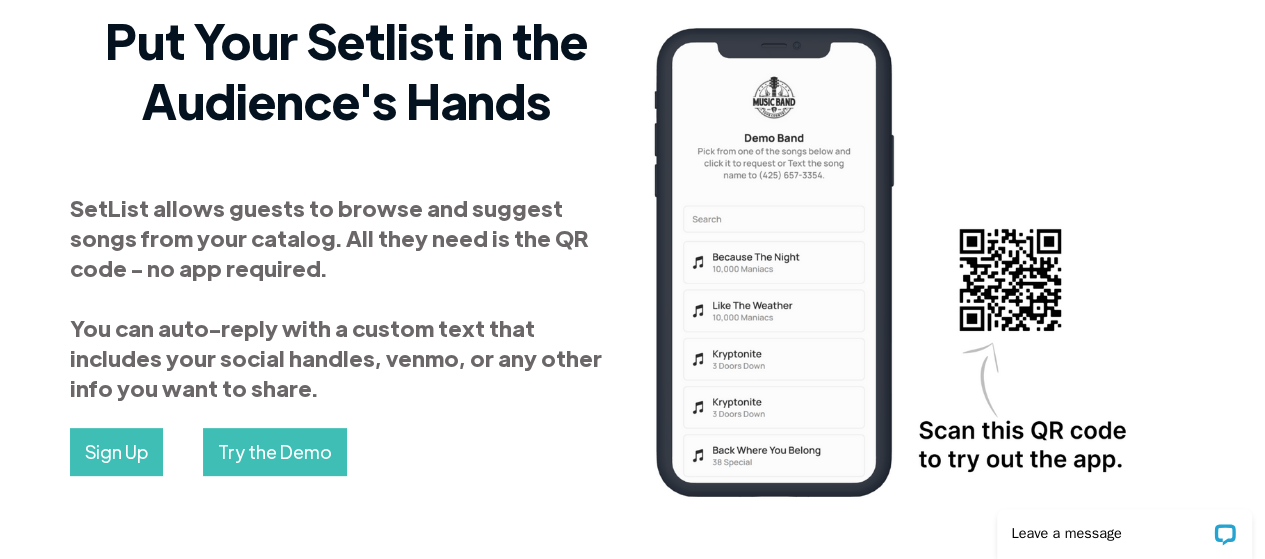 scroll, scrollTop: 0, scrollLeft: 0, axis: both 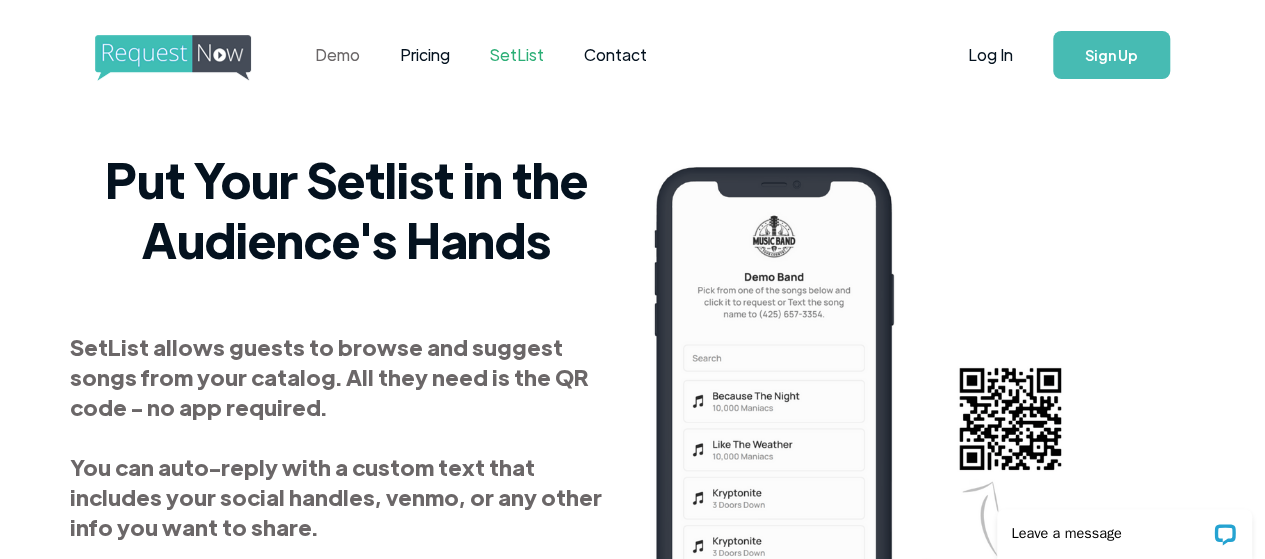 click on "Demo" at bounding box center [337, 55] 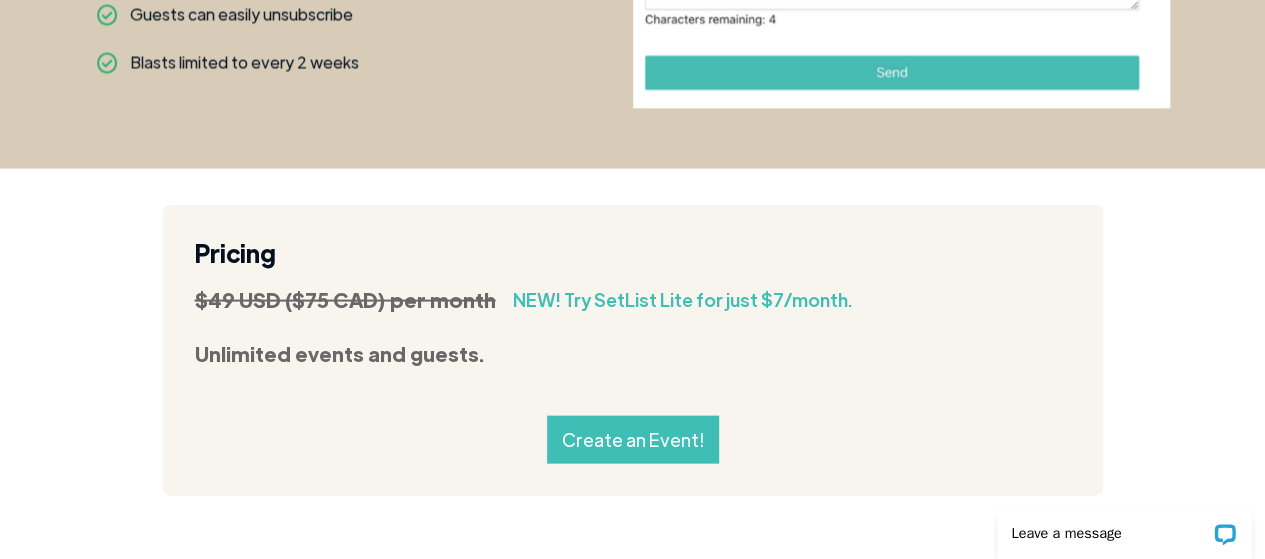 scroll, scrollTop: 1960, scrollLeft: 0, axis: vertical 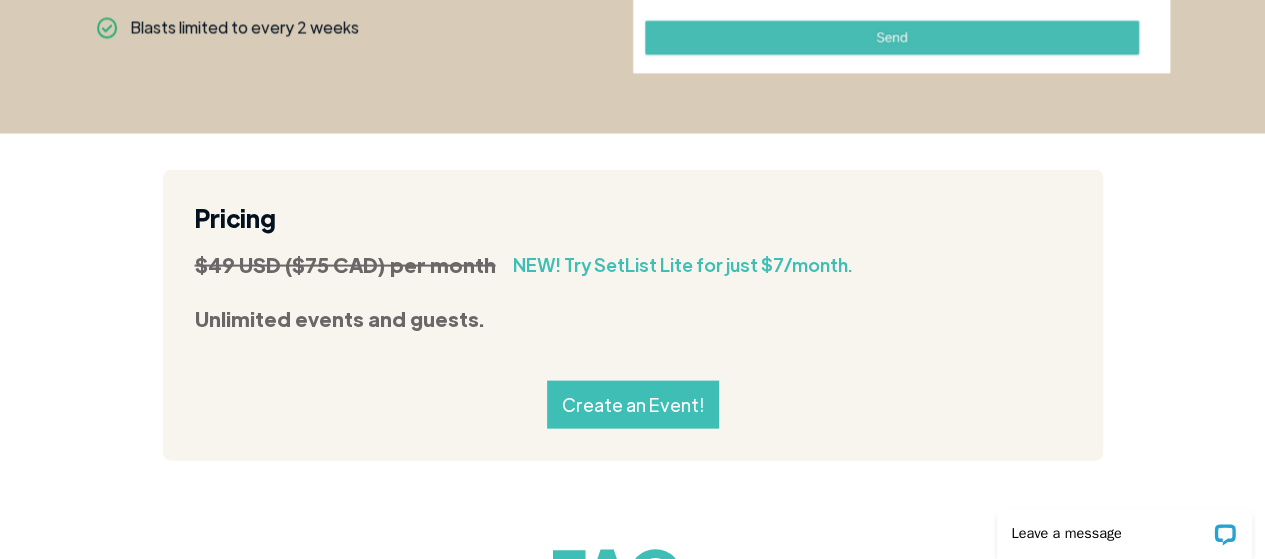 click on "Create an Event!" at bounding box center [633, 405] 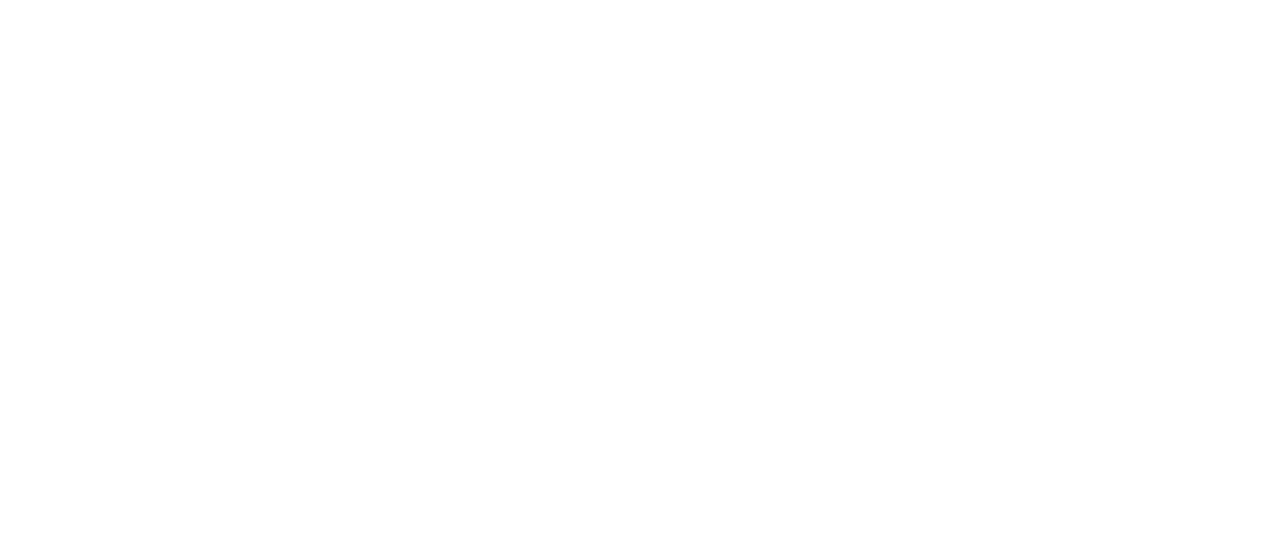 scroll, scrollTop: 0, scrollLeft: 0, axis: both 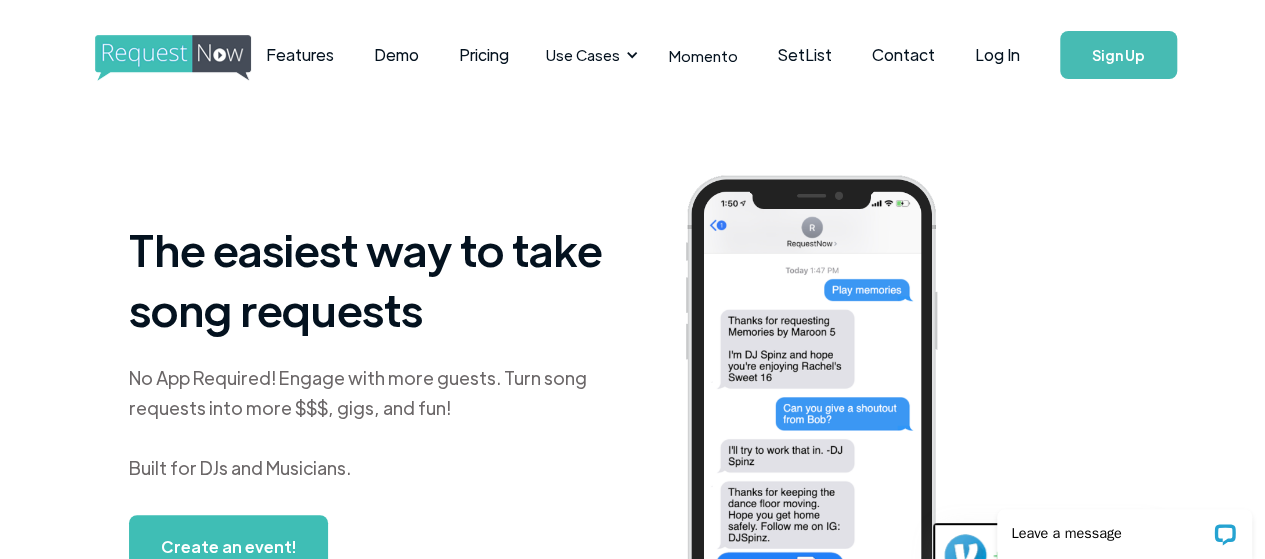 drag, startPoint x: 1275, startPoint y: 43, endPoint x: 1243, endPoint y: -5, distance: 57.68882 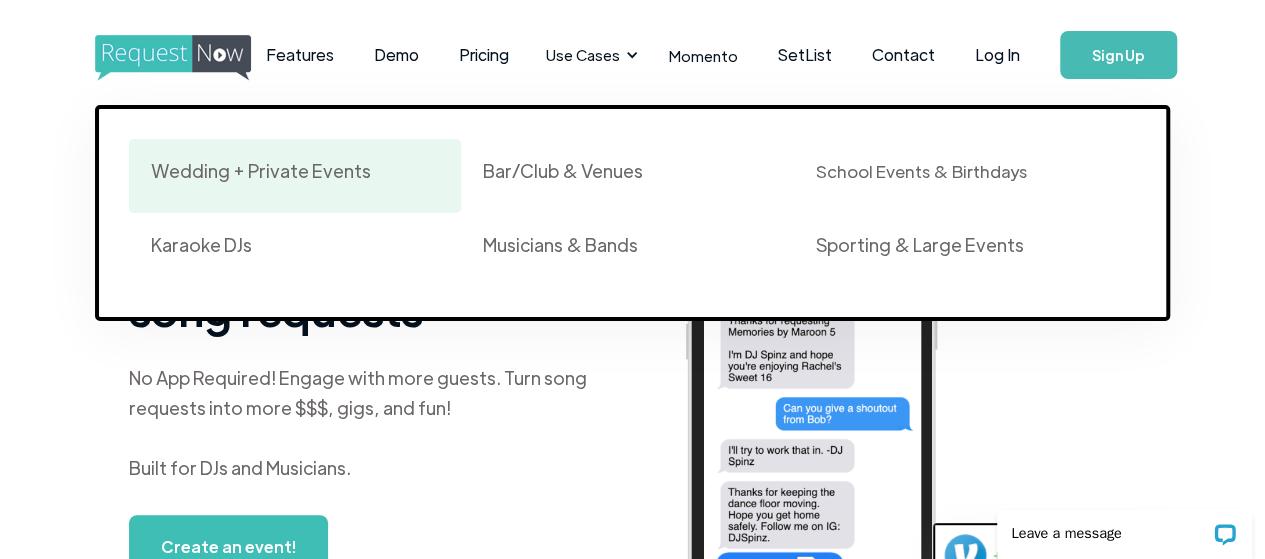 click on "Wedding + Private Events" at bounding box center [261, 171] 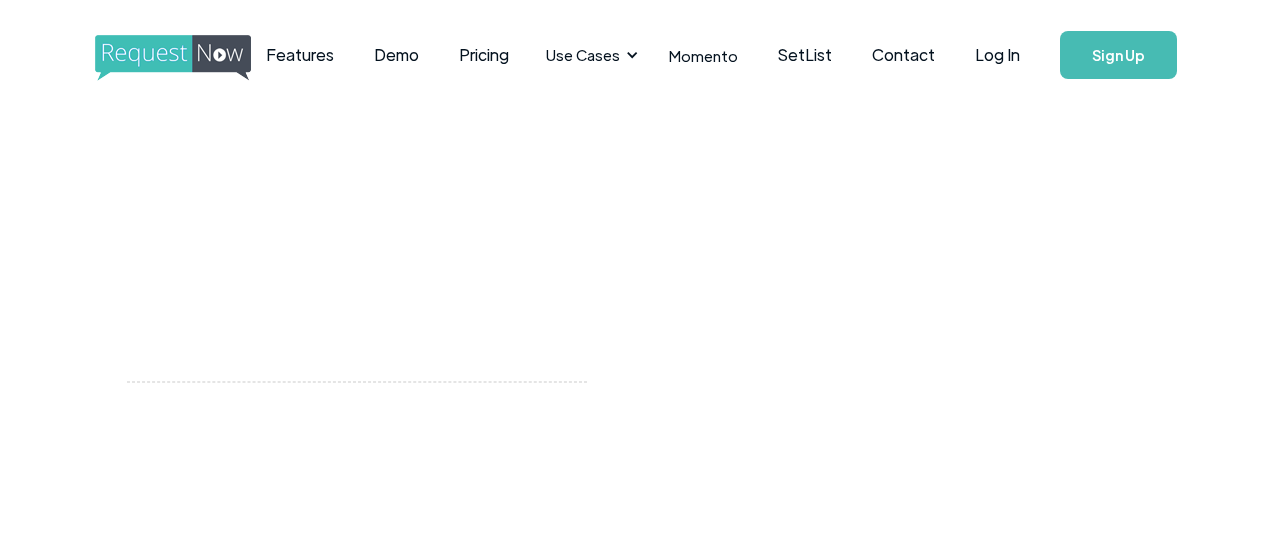 scroll, scrollTop: 0, scrollLeft: 0, axis: both 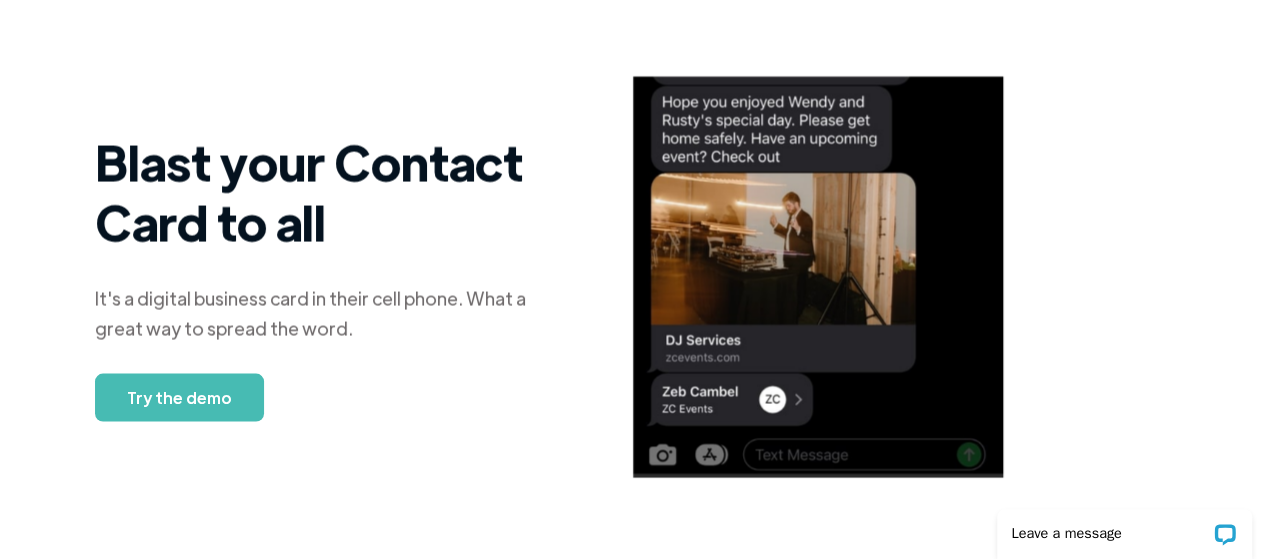 click on "Try the demo" at bounding box center [179, 397] 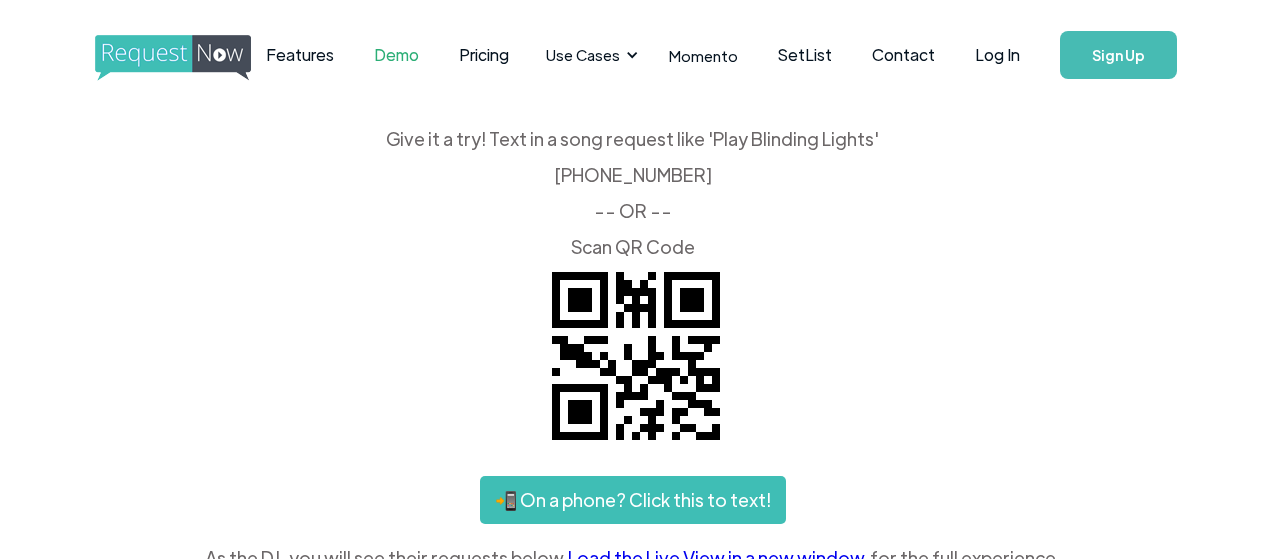 scroll, scrollTop: 0, scrollLeft: 0, axis: both 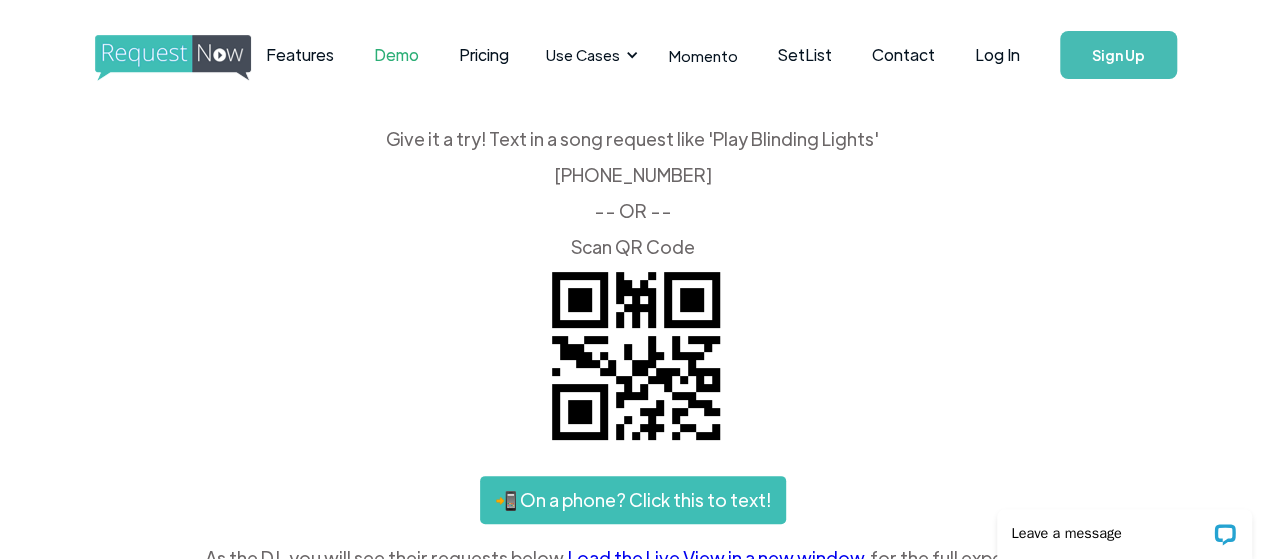 drag, startPoint x: 1276, startPoint y: 125, endPoint x: 1232, endPoint y: 97, distance: 52.153618 